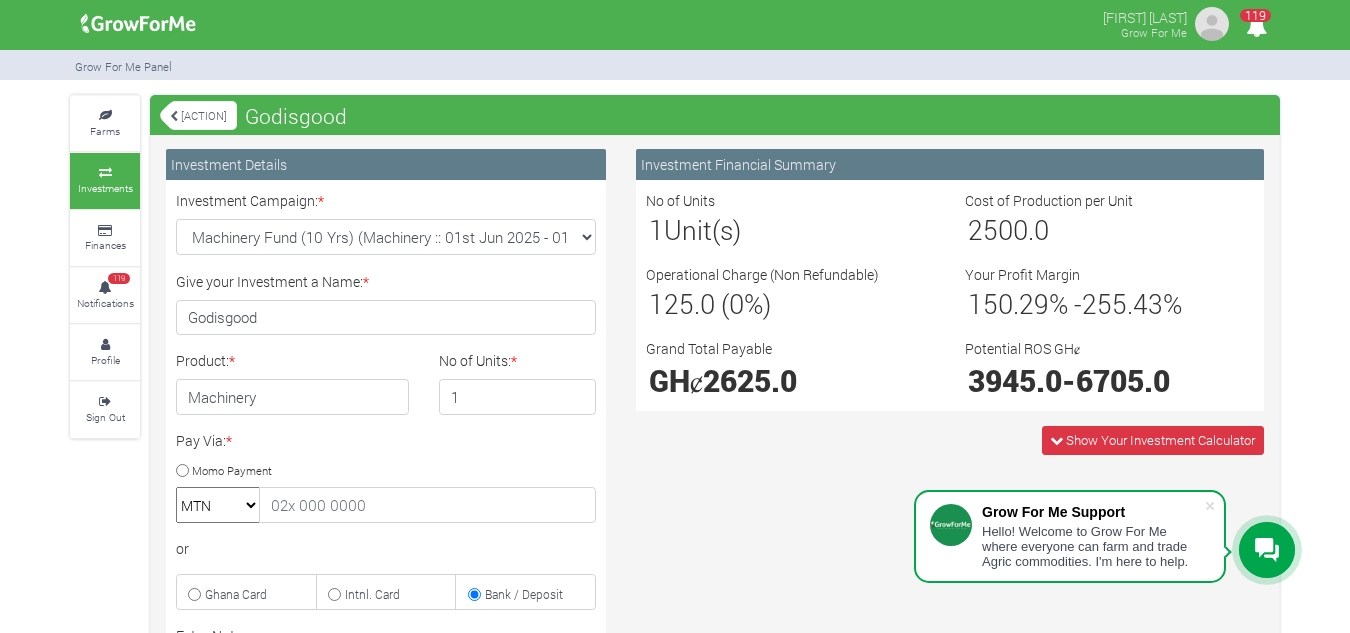 scroll, scrollTop: 0, scrollLeft: 0, axis: both 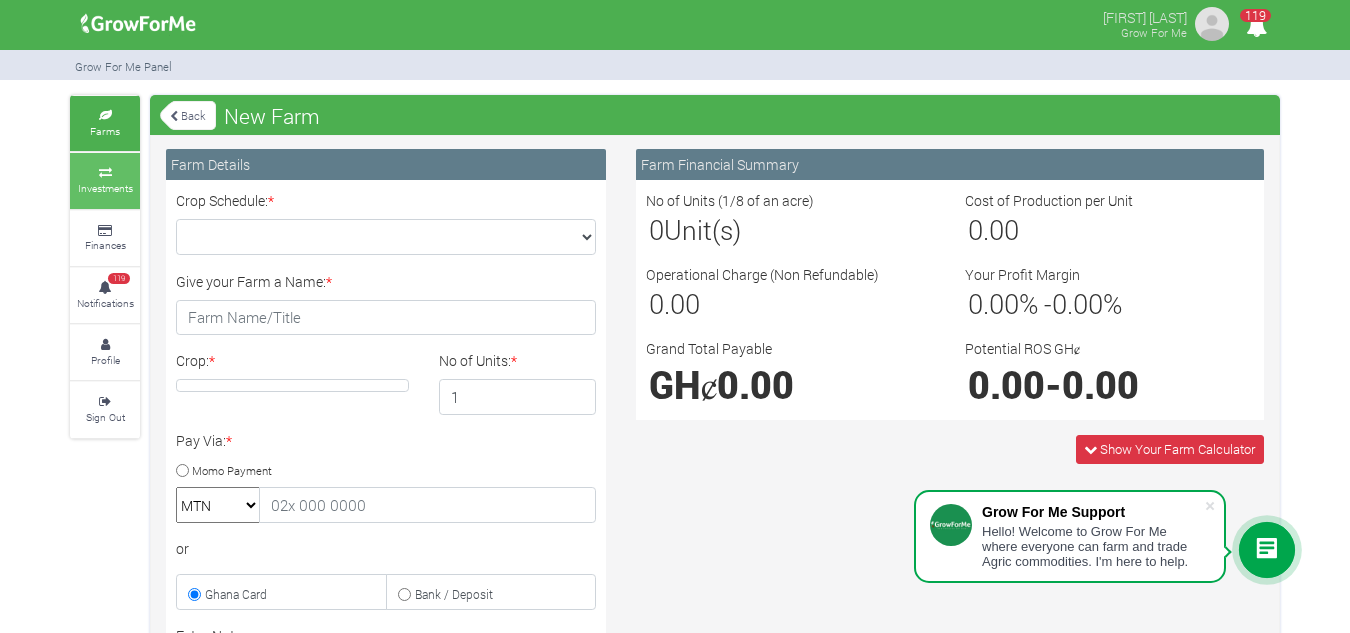 click on "Investments" at bounding box center (105, 180) 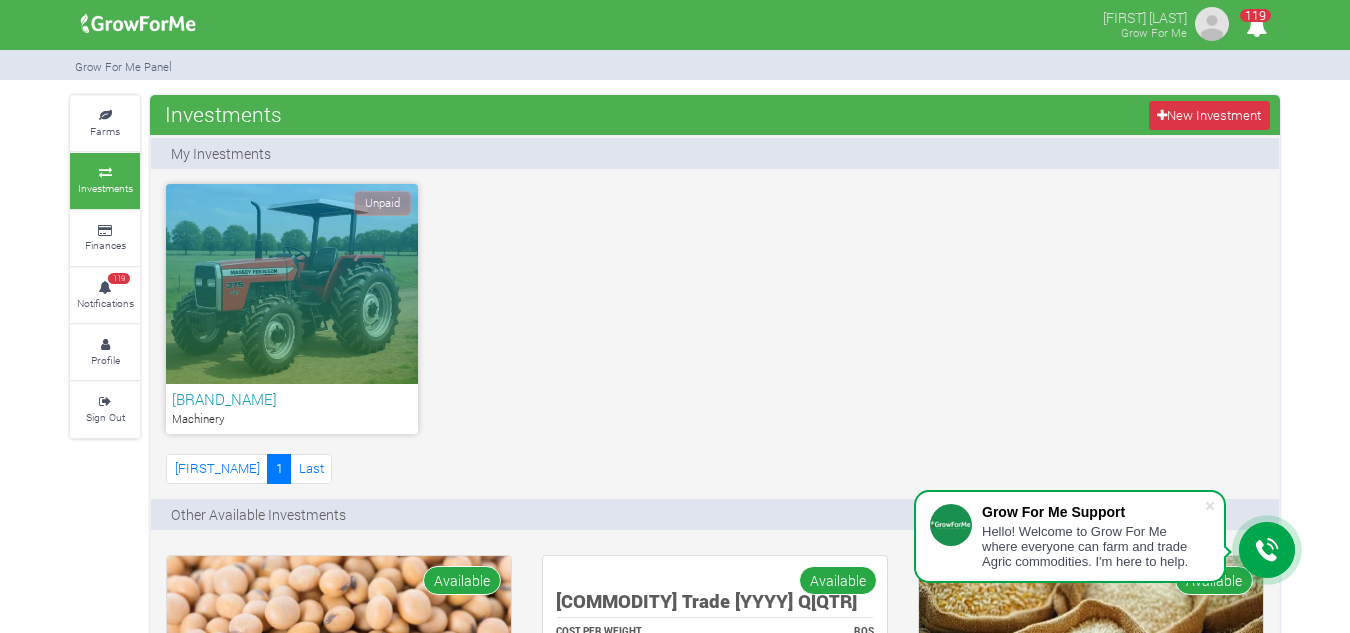 scroll, scrollTop: 0, scrollLeft: 0, axis: both 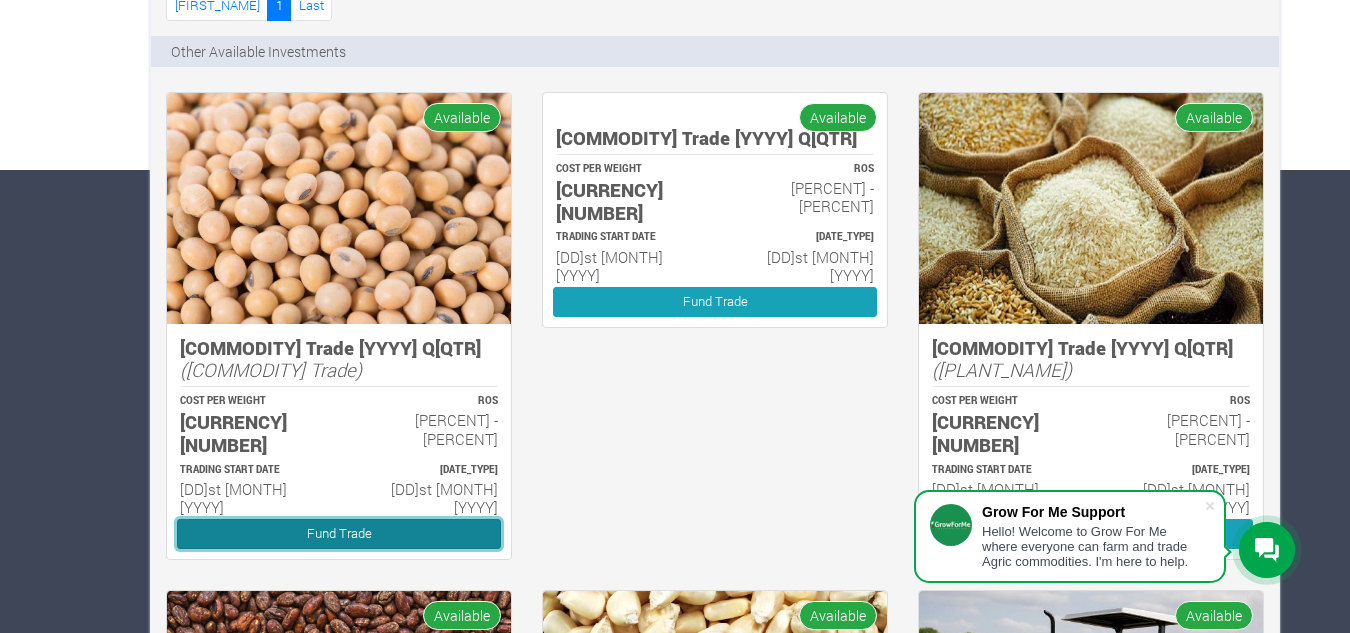 click on "Fund Trade" at bounding box center [339, 533] 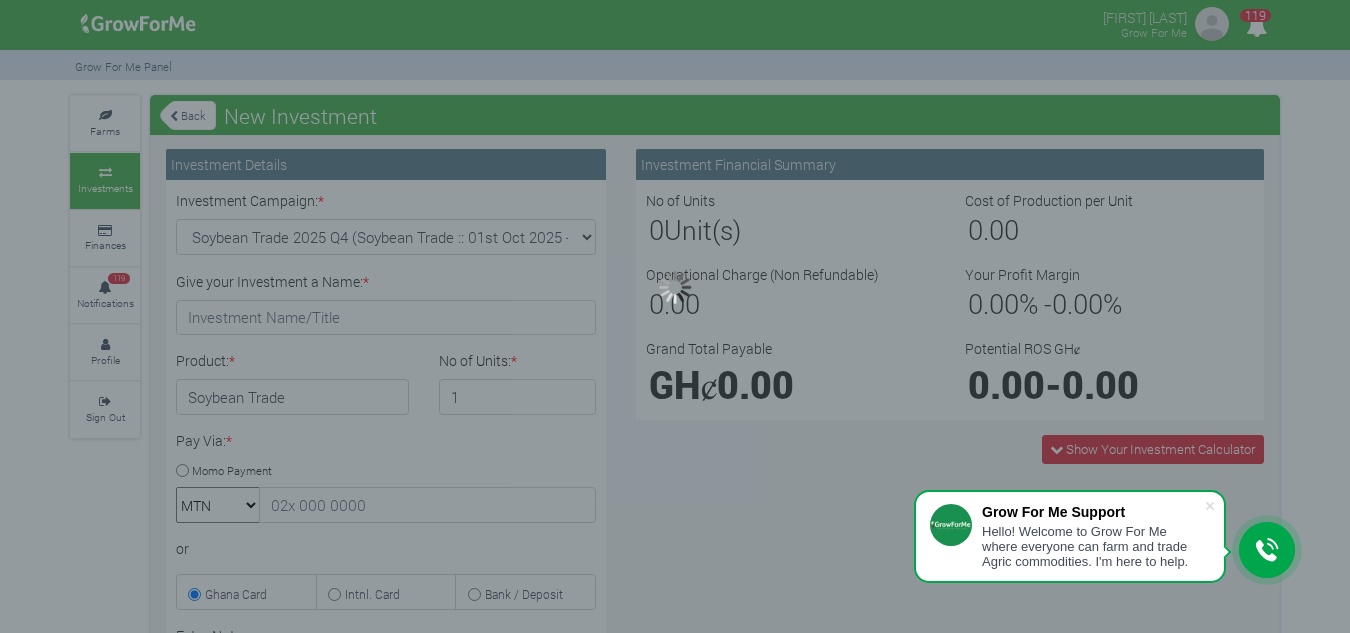 scroll, scrollTop: 0, scrollLeft: 0, axis: both 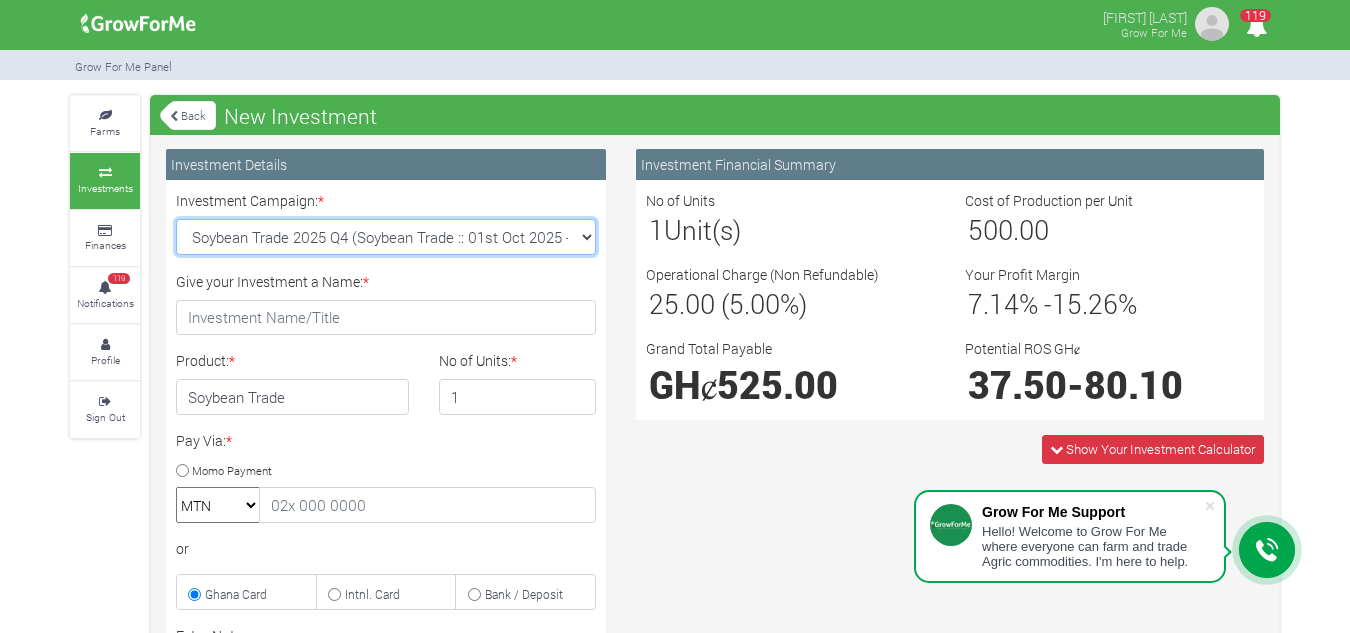 click on "Soybean Trade 2025 Q4 (Soybean Trade :: 01st Oct 2025 - 31st Mar 2026)
Maize Trade 2025 Q4 (Maize Trade :: 01st Oct 2025 - 31st Mar 2026)
Machinery Fund (10 Yrs) (Machinery :: 01st Jun 2025 - 01st Jun 2035)
Cashew Trade 2025 Q4 ( :: 01st Oct 2025 - 31st Mar 2026)" at bounding box center (386, 237) 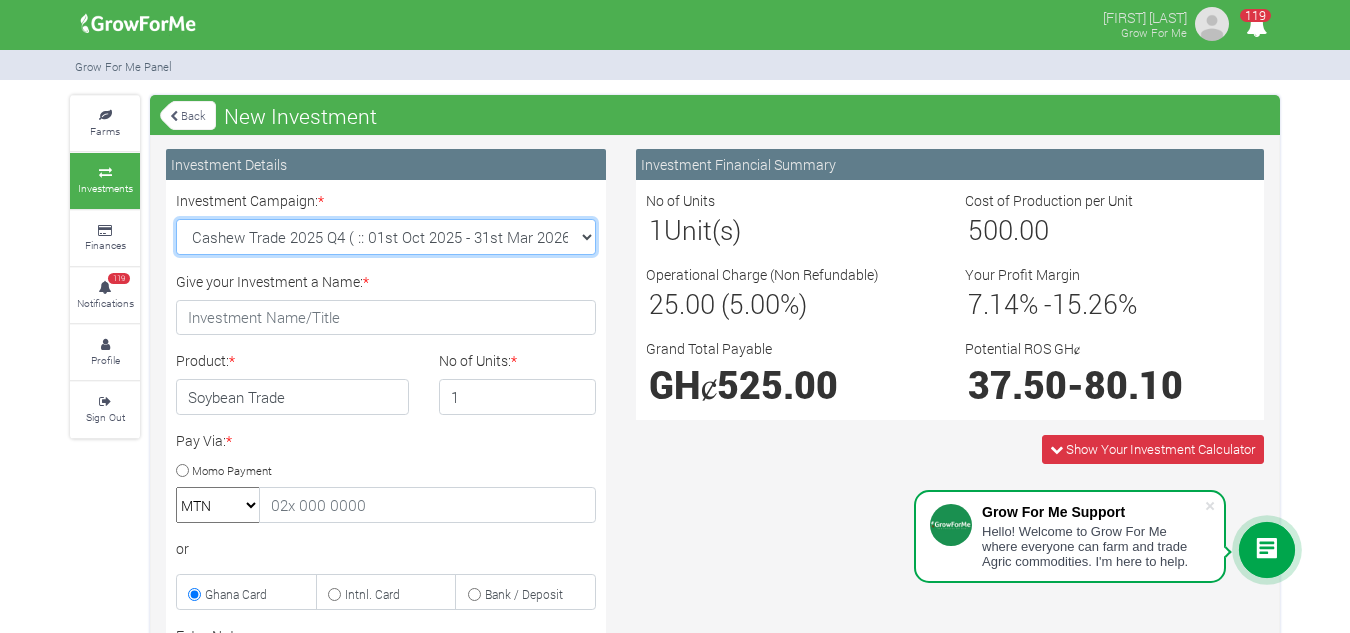 click on "Soybean Trade 2025 Q4 (Soybean Trade :: 01st Oct 2025 - 31st Mar 2026)
Maize Trade 2025 Q4 (Maize Trade :: 01st Oct 2025 - 31st Mar 2026)
Machinery Fund (10 Yrs) (Machinery :: 01st Jun 2025 - 01st Jun 2035)
Cashew Trade 2025 Q4 ( :: 01st Oct 2025 - 31st Mar 2026)" at bounding box center [386, 237] 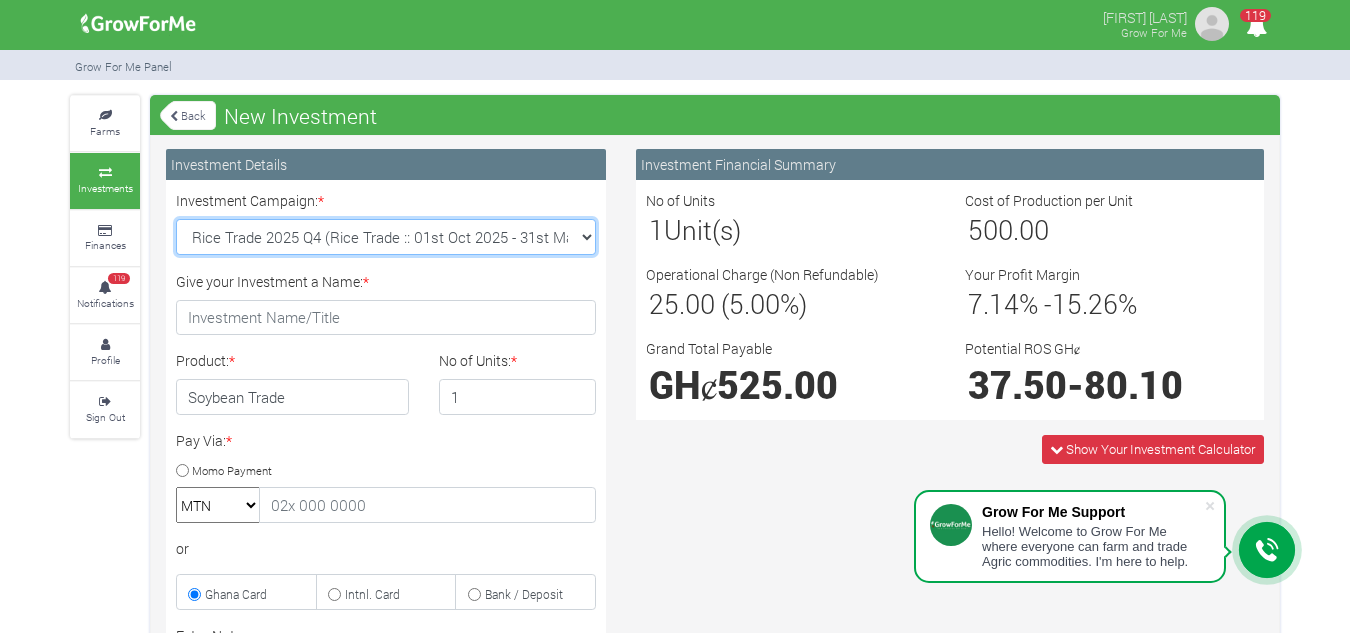 click on "Soybean Trade 2025 Q4 (Soybean Trade :: 01st Oct 2025 - 31st Mar 2026)
Maize Trade 2025 Q4 (Maize Trade :: 01st Oct 2025 - 31st Mar 2026)
Machinery Fund (10 Yrs) (Machinery :: 01st Jun 2025 - 01st Jun 2035)
Cashew Trade 2025 Q4 ( :: 01st Oct 2025 - 31st Mar 2026)" at bounding box center [386, 237] 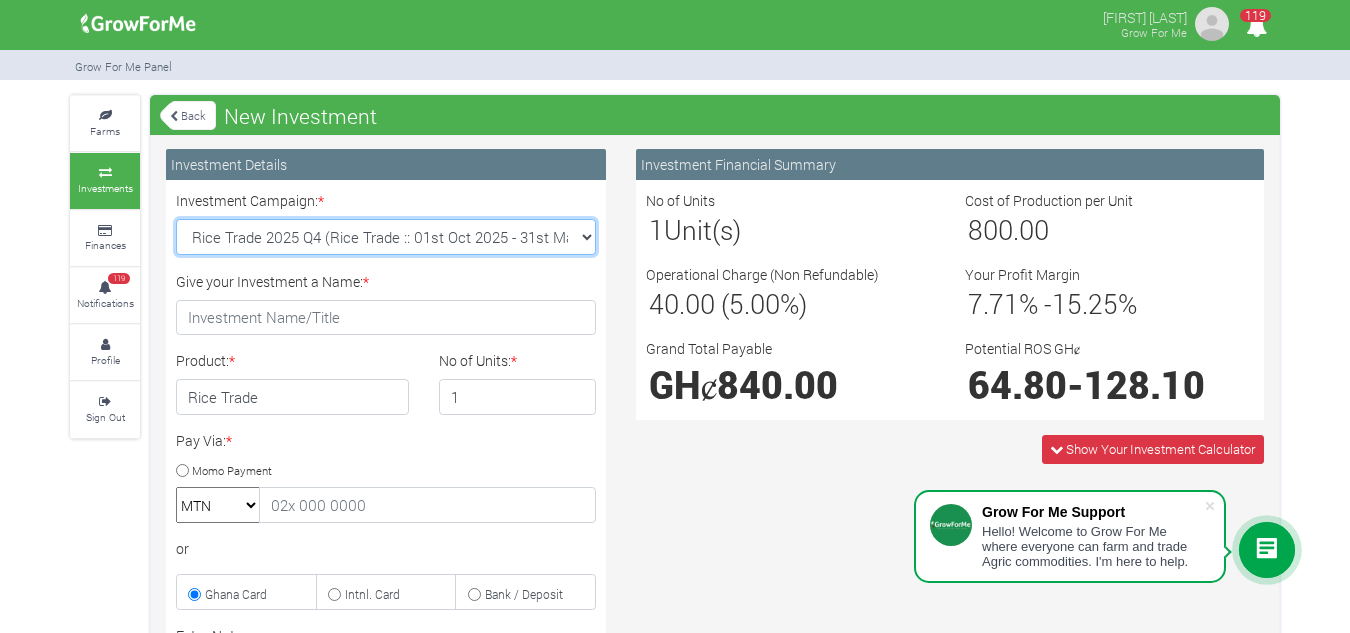 click on "Soybean Trade 2025 Q4 (Soybean Trade :: 01st Oct 2025 - 31st Mar 2026)
Maize Trade 2025 Q4 (Maize Trade :: 01st Oct 2025 - 31st Mar 2026)
Machinery Fund (10 Yrs) (Machinery :: 01st Jun 2025 - 01st Jun 2035)
Cashew Trade 2025 Q4 ( :: 01st Oct 2025 - 31st Mar 2026)" at bounding box center [386, 237] 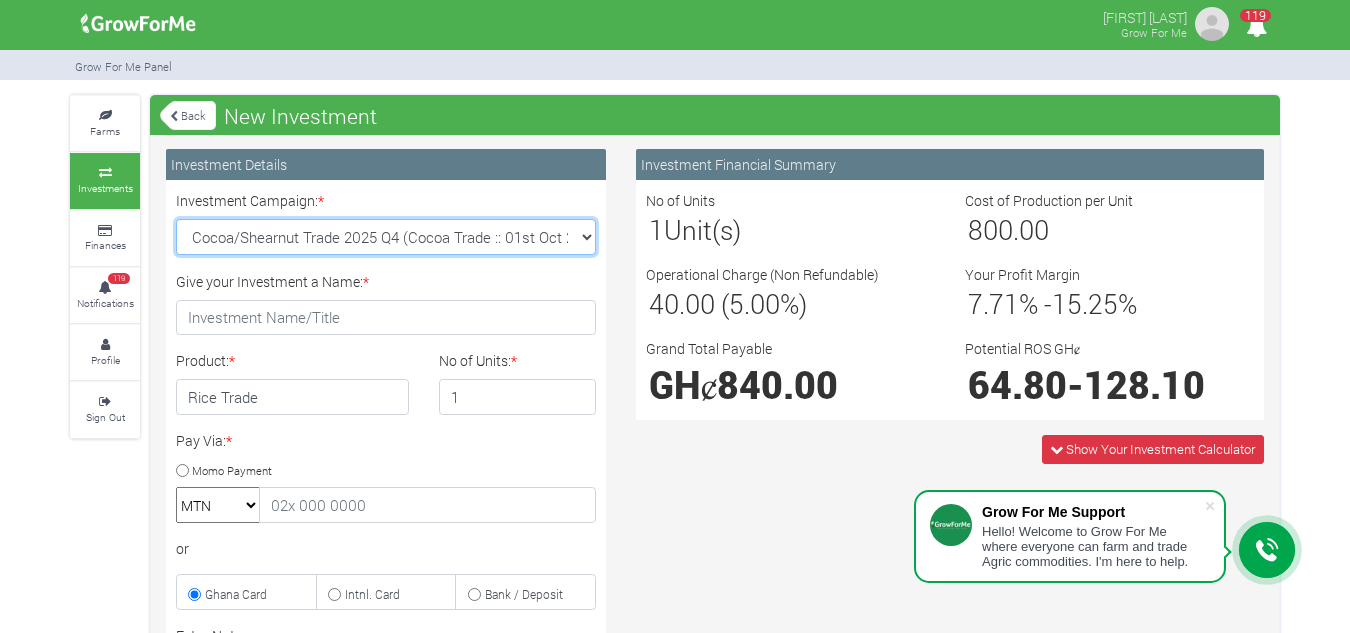 click on "Soybean Trade 2025 Q4 (Soybean Trade :: 01st Oct 2025 - 31st Mar 2026)
Maize Trade 2025 Q4 (Maize Trade :: 01st Oct 2025 - 31st Mar 2026)
Machinery Fund (10 Yrs) (Machinery :: 01st Jun 2025 - 01st Jun 2035)
Cashew Trade 2025 Q4 ( :: 01st Oct 2025 - 31st Mar 2026)" at bounding box center [386, 237] 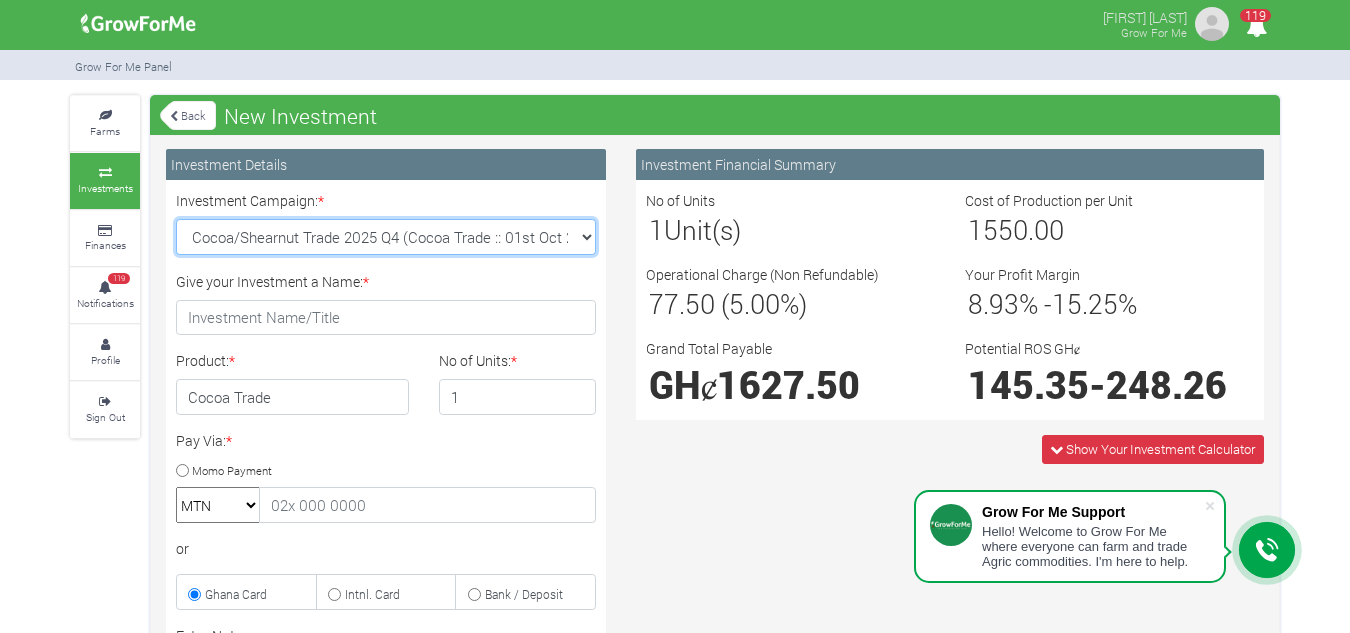 click on "Soybean Trade 2025 Q4 (Soybean Trade :: 01st Oct 2025 - 31st Mar 2026)
Maize Trade 2025 Q4 (Maize Trade :: 01st Oct 2025 - 31st Mar 2026)
Machinery Fund (10 Yrs) (Machinery :: 01st Jun 2025 - 01st Jun 2035)
Cashew Trade 2025 Q4 ( :: 01st Oct 2025 - 31st Mar 2026)" at bounding box center [386, 237] 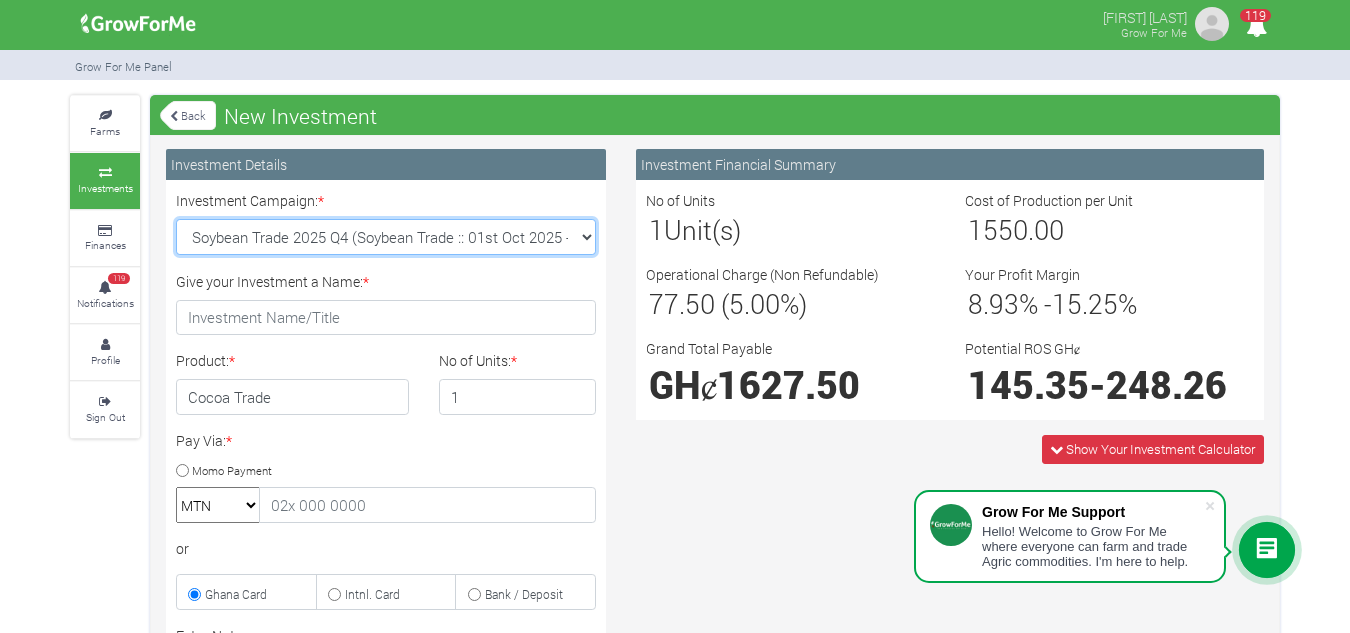 click on "Soybean Trade 2025 Q4 (Soybean Trade :: 01st Oct 2025 - 31st Mar 2026)
Maize Trade 2025 Q4 (Maize Trade :: 01st Oct 2025 - 31st Mar 2026)
Machinery Fund (10 Yrs) (Machinery :: 01st Jun 2025 - 01st Jun 2035)
Cashew Trade 2025 Q4 ( :: 01st Oct 2025 - 31st Mar 2026)" at bounding box center [386, 237] 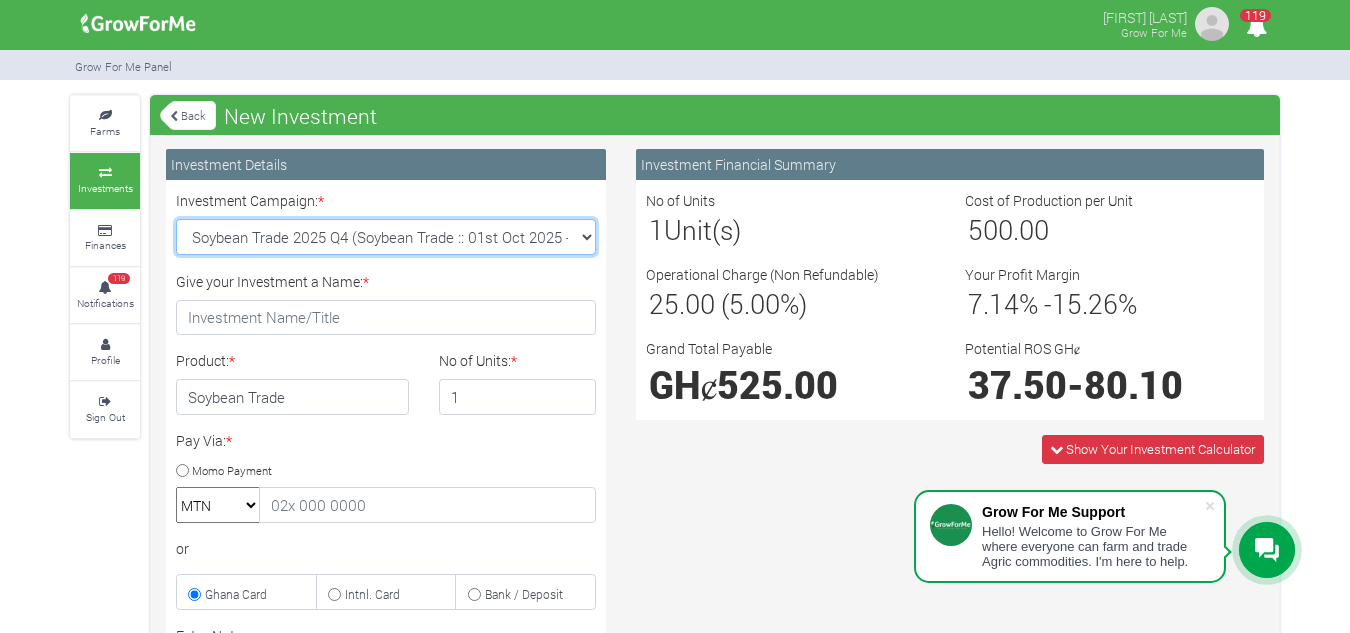 click on "Soybean Trade 2025 Q4 (Soybean Trade :: 01st Oct 2025 - 31st Mar 2026)
Maize Trade 2025 Q4 (Maize Trade :: 01st Oct 2025 - 31st Mar 2026)
Machinery Fund (10 Yrs) (Machinery :: 01st Jun 2025 - 01st Jun 2035)
Cashew Trade 2025 Q4 ( :: 01st Oct 2025 - 31st Mar 2026)" at bounding box center (386, 237) 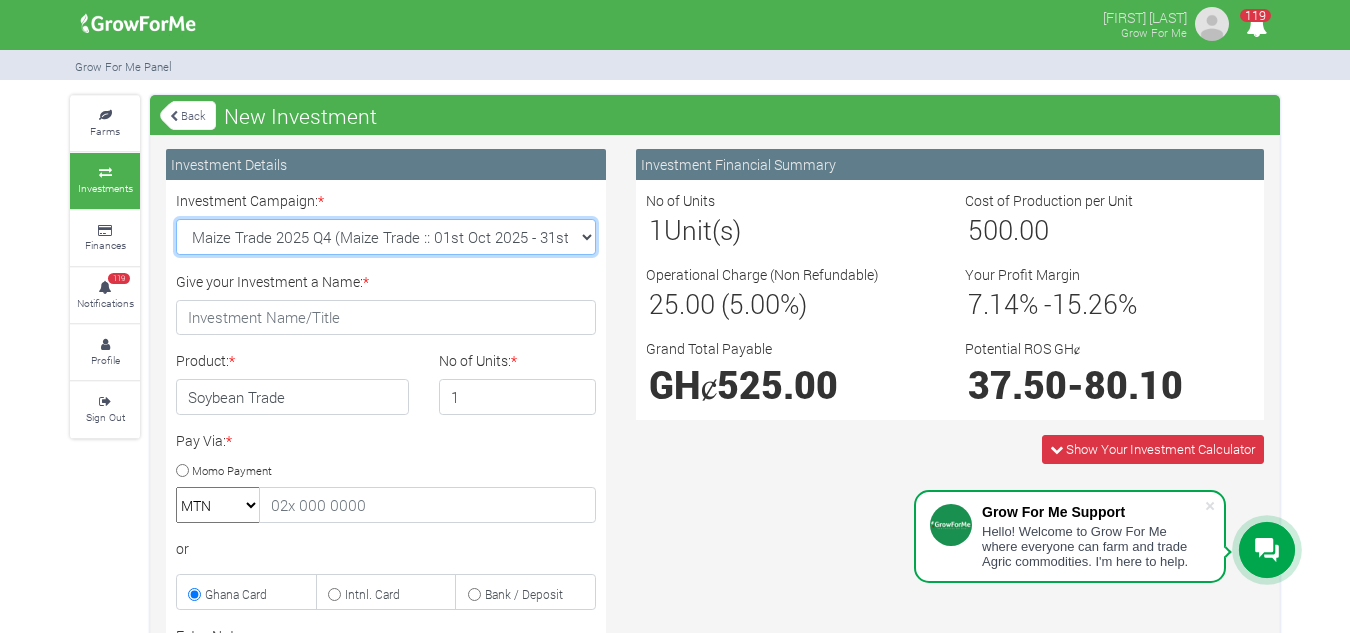 click on "Soybean Trade 2025 Q4 (Soybean Trade :: 01st Oct 2025 - 31st Mar 2026)
Maize Trade 2025 Q4 (Maize Trade :: 01st Oct 2025 - 31st Mar 2026)
Machinery Fund (10 Yrs) (Machinery :: 01st Jun 2025 - 01st Jun 2035)
Cashew Trade 2025 Q4 ( :: 01st Oct 2025 - 31st Mar 2026)" at bounding box center (386, 237) 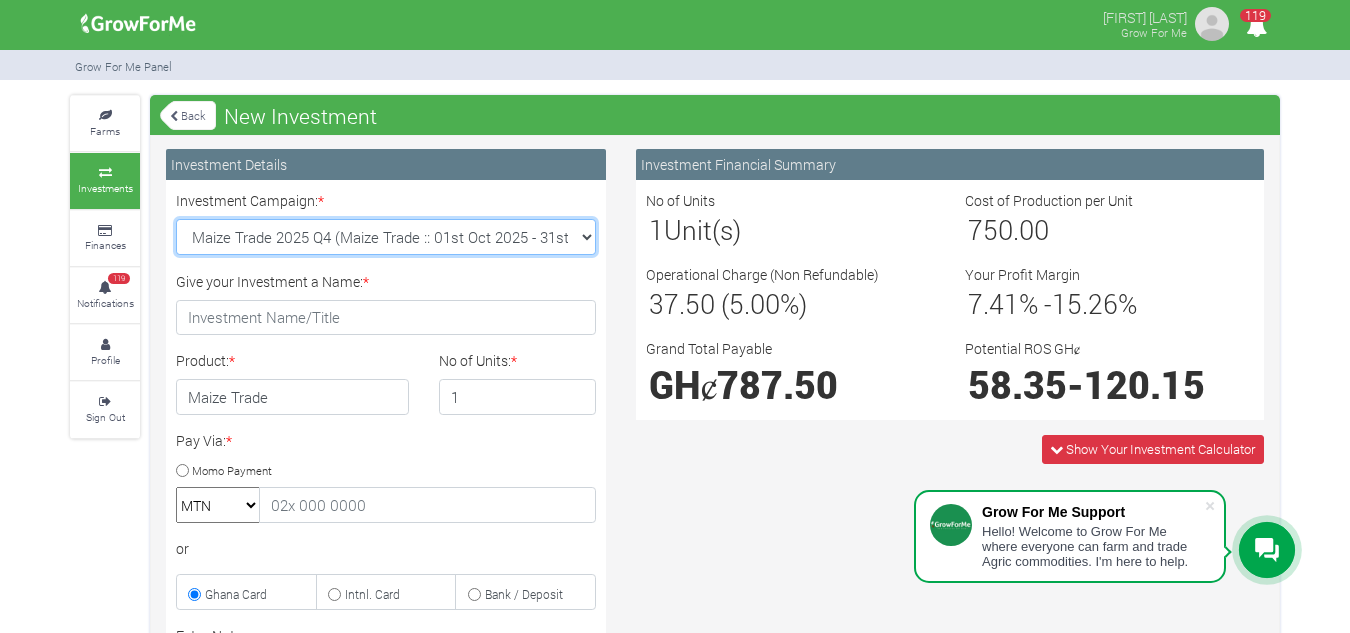 click on "Soybean Trade 2025 Q4 (Soybean Trade :: 01st Oct 2025 - 31st Mar 2026)
Maize Trade 2025 Q4 (Maize Trade :: 01st Oct 2025 - 31st Mar 2026)
Machinery Fund (10 Yrs) (Machinery :: 01st Jun 2025 - 01st Jun 2035)
Cashew Trade 2025 Q4 ( :: 01st Oct 2025 - 31st Mar 2026)" at bounding box center [386, 237] 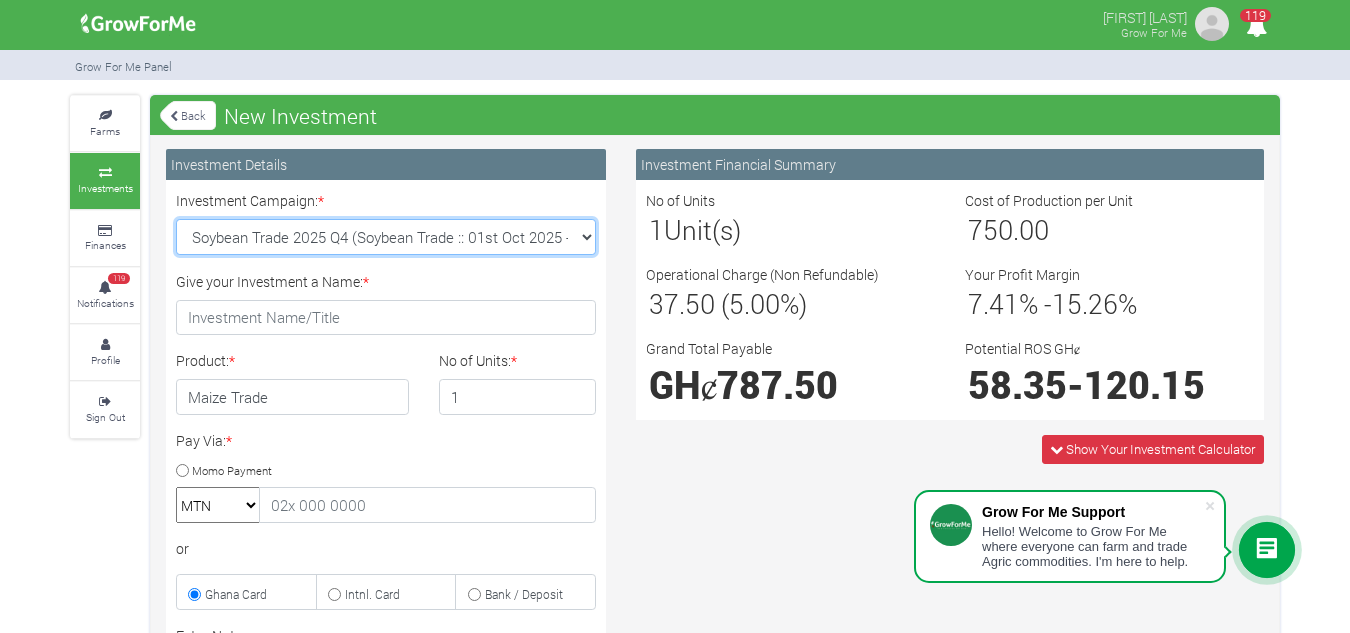 click on "Soybean Trade 2025 Q4 (Soybean Trade :: 01st Oct 2025 - 31st Mar 2026)
Maize Trade 2025 Q4 (Maize Trade :: 01st Oct 2025 - 31st Mar 2026)
Machinery Fund (10 Yrs) (Machinery :: 01st Jun 2025 - 01st Jun 2035)
Cashew Trade 2025 Q4 ( :: 01st Oct 2025 - 31st Mar 2026)" at bounding box center [386, 237] 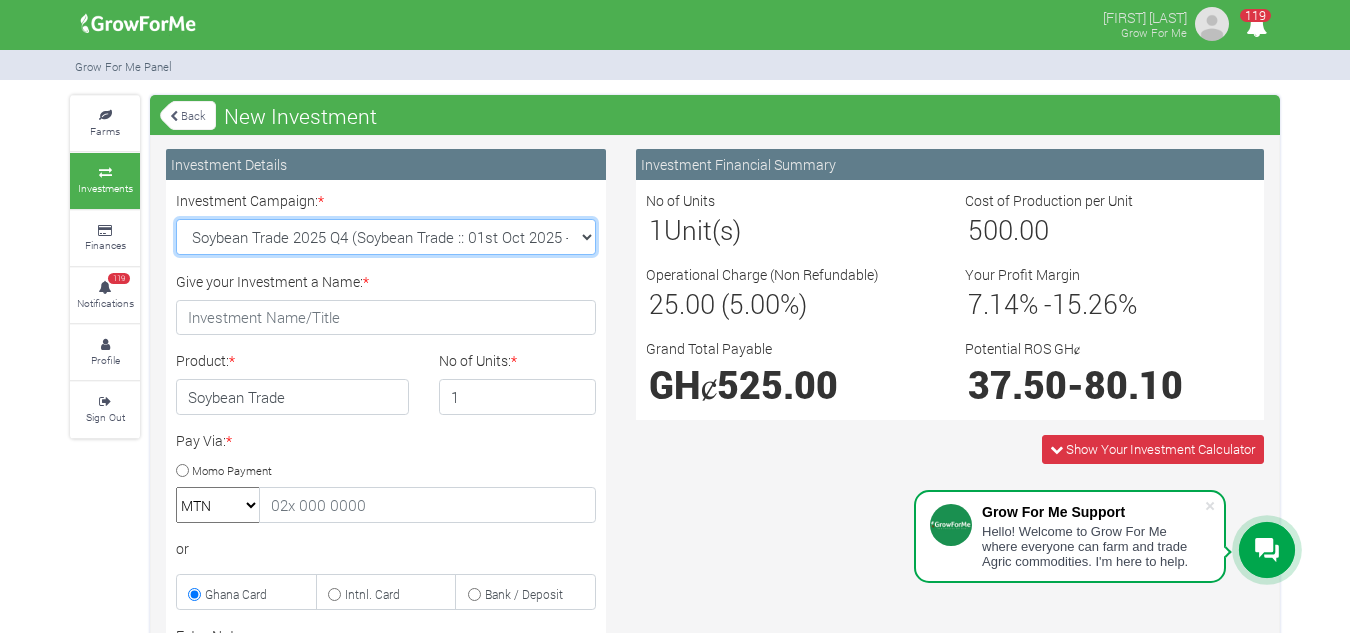 click on "Soybean Trade 2025 Q4 (Soybean Trade :: 01st Oct 2025 - 31st Mar 2026)
Maize Trade 2025 Q4 (Maize Trade :: 01st Oct 2025 - 31st Mar 2026)
Machinery Fund (10 Yrs) (Machinery :: 01st Jun 2025 - 01st Jun 2035)
Cashew Trade 2025 Q4 ( :: 01st Oct 2025 - 31st Mar 2026)" at bounding box center (386, 237) 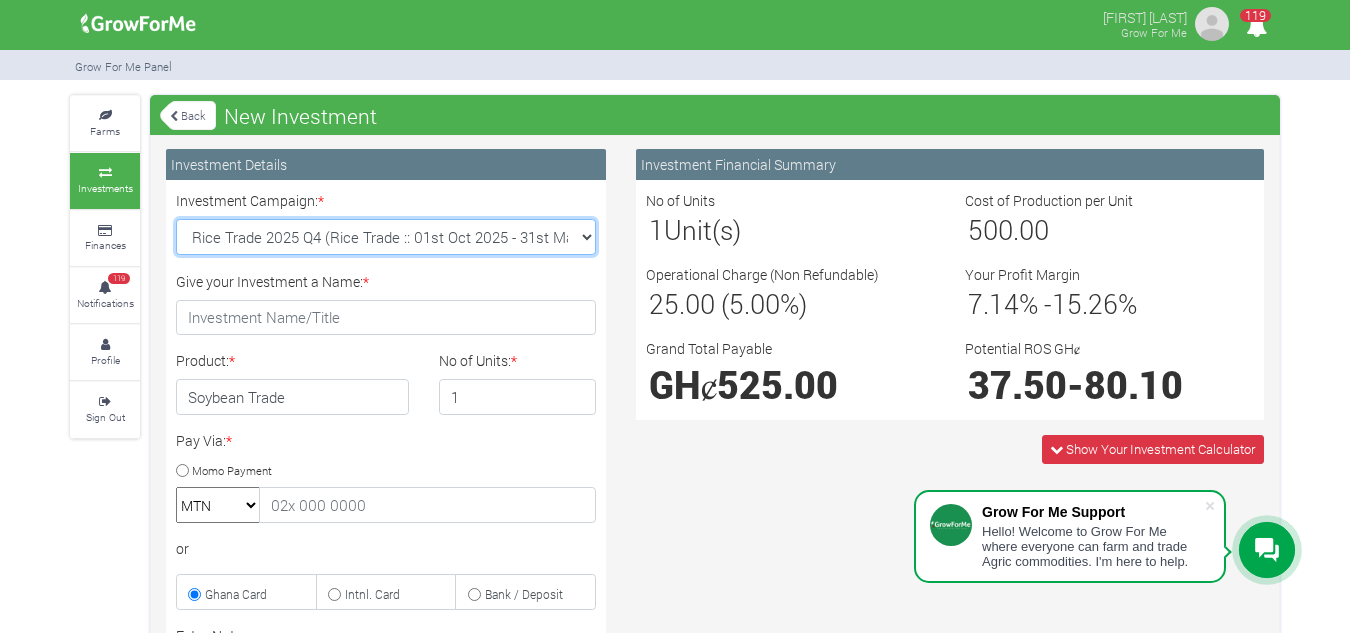 click on "Soybean Trade 2025 Q4 (Soybean Trade :: 01st Oct 2025 - 31st Mar 2026)
Maize Trade 2025 Q4 (Maize Trade :: 01st Oct 2025 - 31st Mar 2026)
Machinery Fund (10 Yrs) (Machinery :: 01st Jun 2025 - 01st Jun 2035)
Cashew Trade 2025 Q4 ( :: 01st Oct 2025 - 31st Mar 2026)" at bounding box center [386, 237] 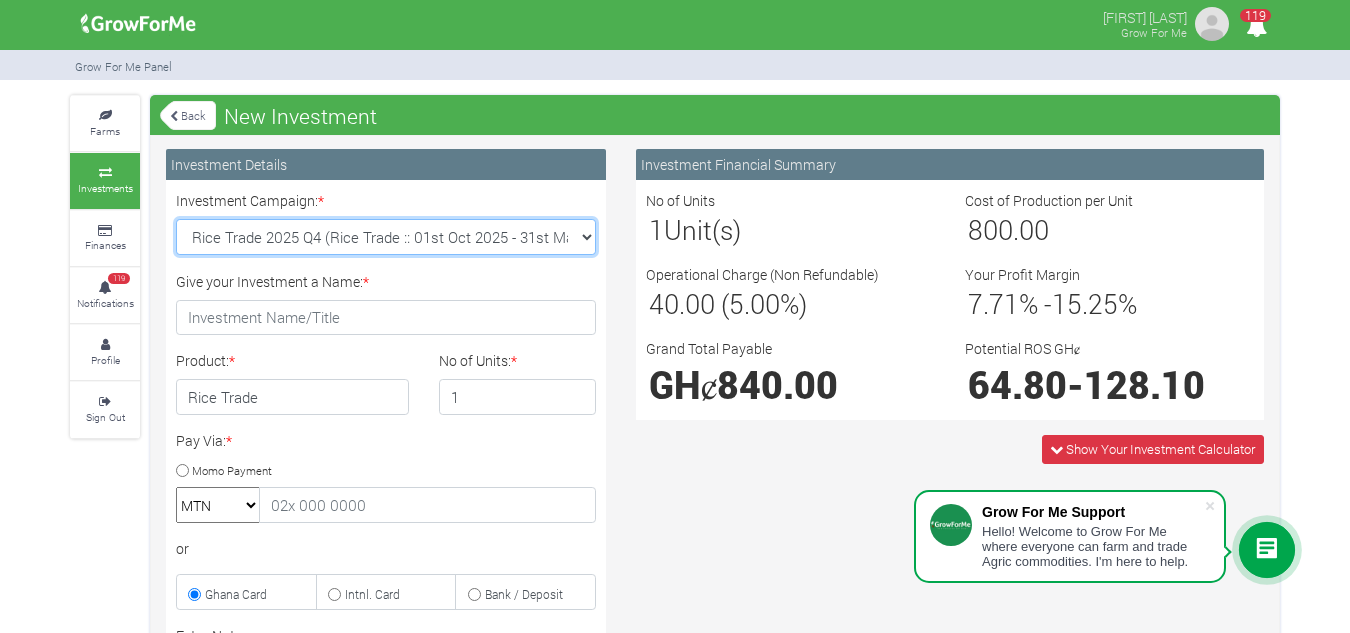 click on "Soybean Trade 2025 Q4 (Soybean Trade :: 01st Oct 2025 - 31st Mar 2026)
Maize Trade 2025 Q4 (Maize Trade :: 01st Oct 2025 - 31st Mar 2026)
Machinery Fund (10 Yrs) (Machinery :: 01st Jun 2025 - 01st Jun 2035)
Cashew Trade 2025 Q4 ( :: 01st Oct 2025 - 31st Mar 2026)" at bounding box center [386, 237] 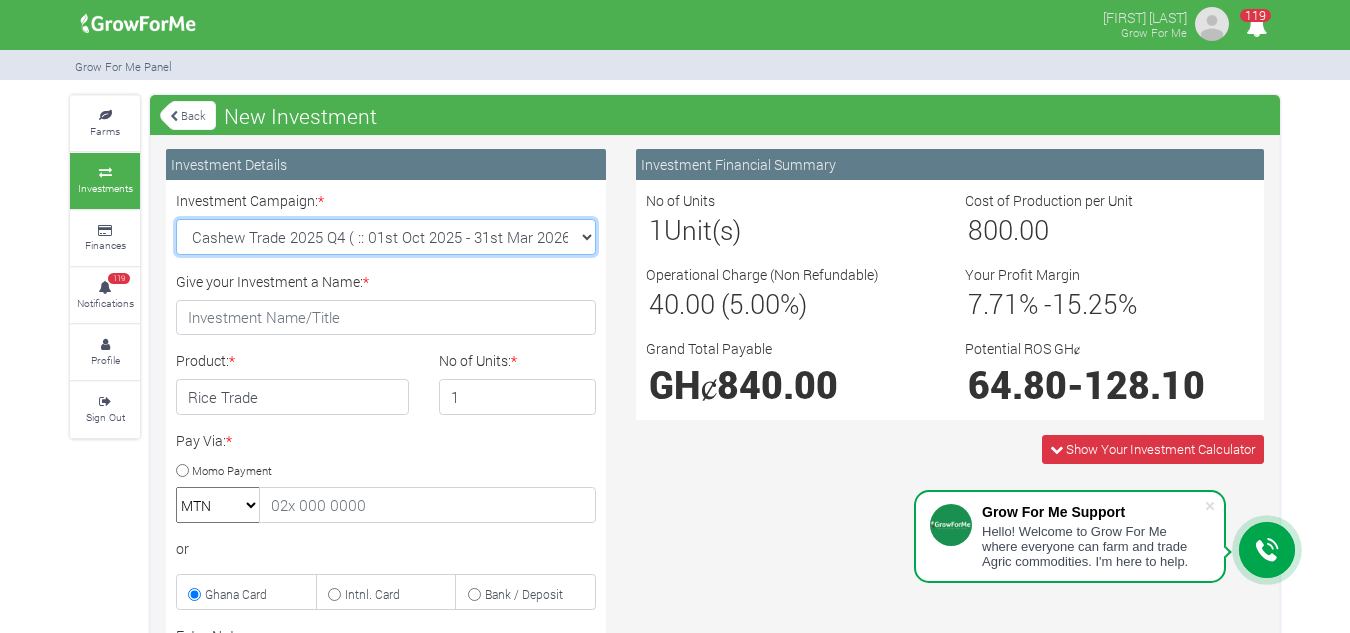 click on "Soybean Trade 2025 Q4 (Soybean Trade :: 01st Oct 2025 - 31st Mar 2026)
Maize Trade 2025 Q4 (Maize Trade :: 01st Oct 2025 - 31st Mar 2026)
Machinery Fund (10 Yrs) (Machinery :: 01st Jun 2025 - 01st Jun 2035)
Cashew Trade 2025 Q4 ( :: 01st Oct 2025 - 31st Mar 2026)" at bounding box center (386, 237) 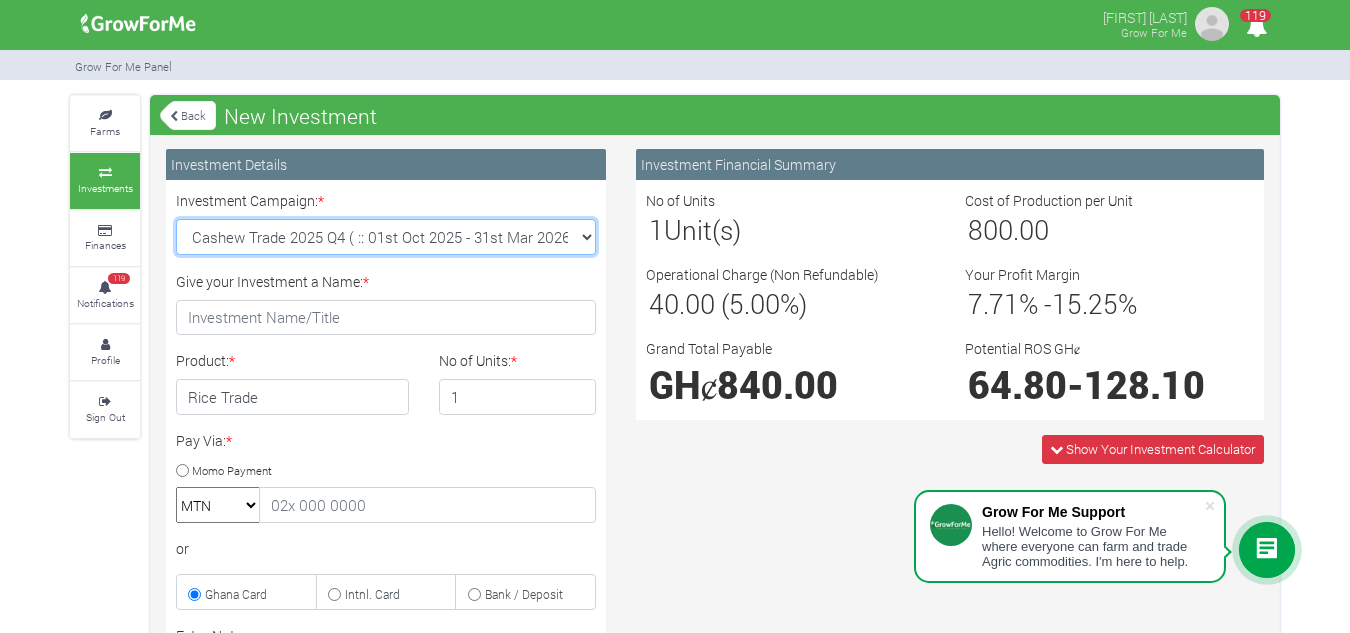 click on "Soybean Trade 2025 Q4 (Soybean Trade :: 01st Oct 2025 - 31st Mar 2026)
Maize Trade 2025 Q4 (Maize Trade :: 01st Oct 2025 - 31st Mar 2026)
Machinery Fund (10 Yrs) (Machinery :: 01st Jun 2025 - 01st Jun 2035)
Cashew Trade 2025 Q4 ( :: 01st Oct 2025 - 31st Mar 2026)" at bounding box center [386, 237] 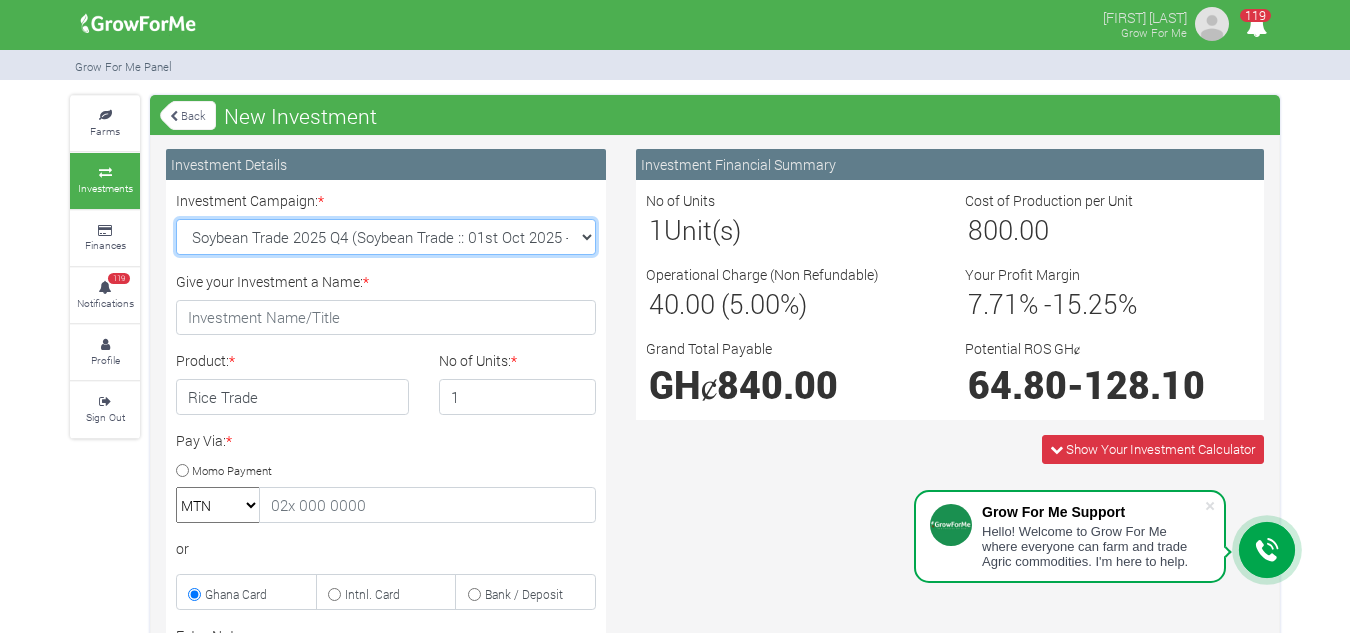 click on "Soybean Trade 2025 Q4 (Soybean Trade :: 01st Oct 2025 - 31st Mar 2026)
Maize Trade 2025 Q4 (Maize Trade :: 01st Oct 2025 - 31st Mar 2026)
Machinery Fund (10 Yrs) (Machinery :: 01st Jun 2025 - 01st Jun 2035)
Cashew Trade 2025 Q4 ( :: 01st Oct 2025 - 31st Mar 2026)" at bounding box center [386, 237] 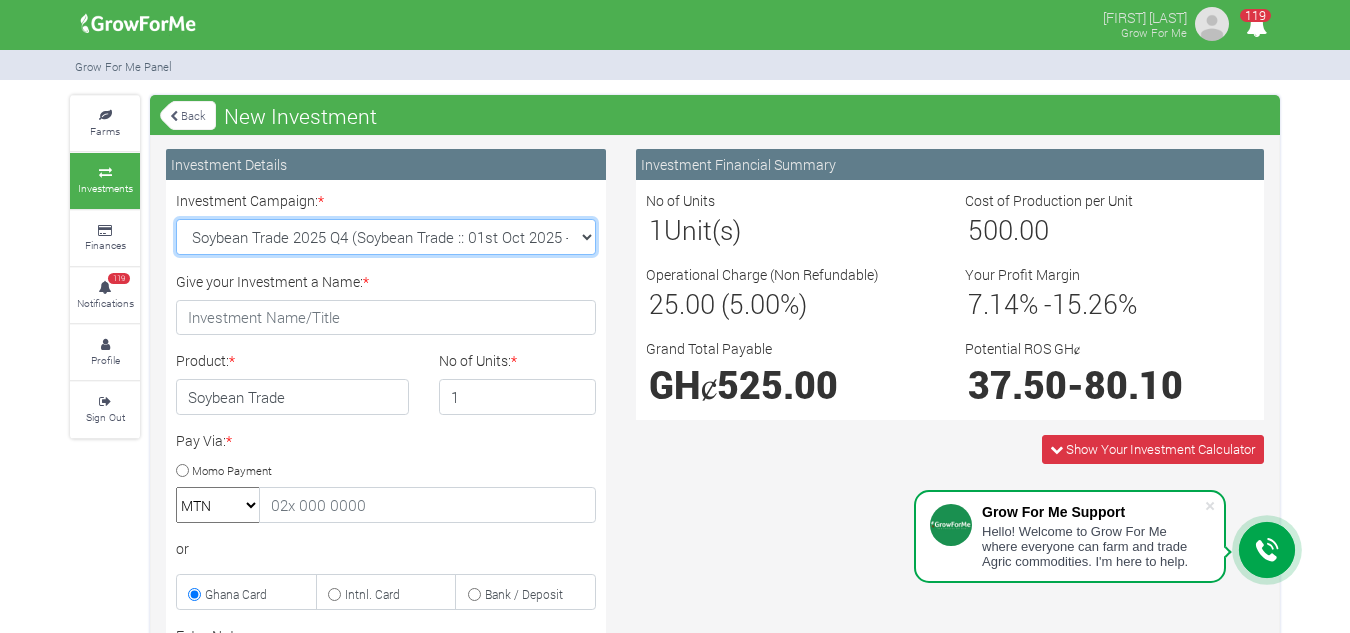 click on "Soybean Trade 2025 Q4 (Soybean Trade :: 01st Oct 2025 - 31st Mar 2026)
Maize Trade 2025 Q4 (Maize Trade :: 01st Oct 2025 - 31st Mar 2026)
Machinery Fund (10 Yrs) (Machinery :: 01st Jun 2025 - 01st Jun 2035)
Cashew Trade 2025 Q4 ( :: 01st Oct 2025 - 31st Mar 2026)" at bounding box center (386, 237) 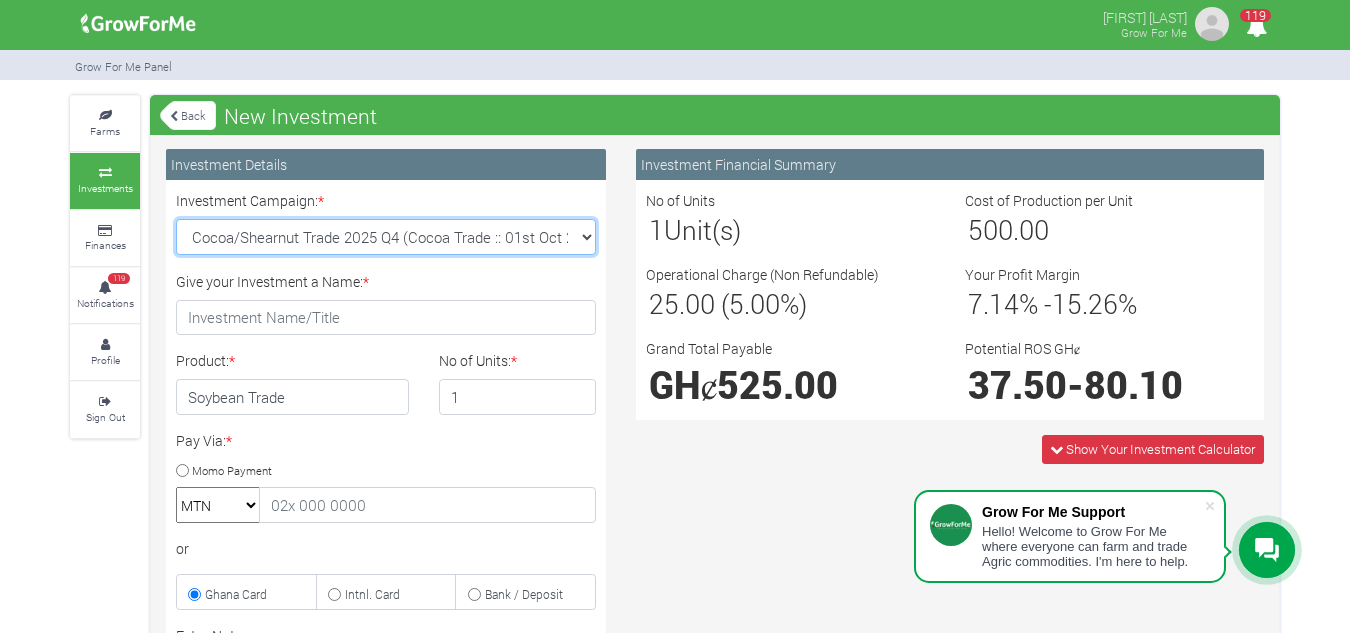 click on "Soybean Trade 2025 Q4 (Soybean Trade :: 01st Oct 2025 - 31st Mar 2026)
Maize Trade 2025 Q4 (Maize Trade :: 01st Oct 2025 - 31st Mar 2026)
Machinery Fund (10 Yrs) (Machinery :: 01st Jun 2025 - 01st Jun 2035)
Cashew Trade 2025 Q4 ( :: 01st Oct 2025 - 31st Mar 2026)" at bounding box center [386, 237] 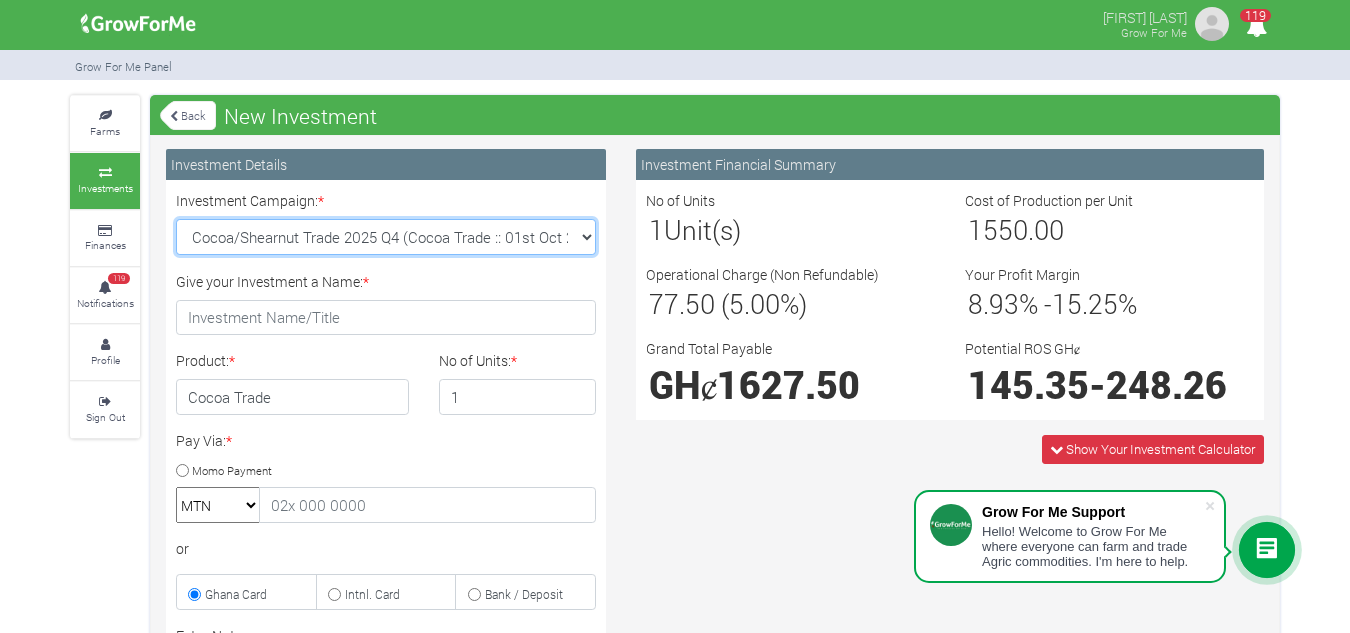 click on "Soybean Trade 2025 Q4 (Soybean Trade :: 01st Oct 2025 - 31st Mar 2026)
Maize Trade 2025 Q4 (Maize Trade :: 01st Oct 2025 - 31st Mar 2026)
Machinery Fund (10 Yrs) (Machinery :: 01st Jun 2025 - 01st Jun 2035)
Cashew Trade 2025 Q4 ( :: 01st Oct 2025 - 31st Mar 2026)" at bounding box center (386, 237) 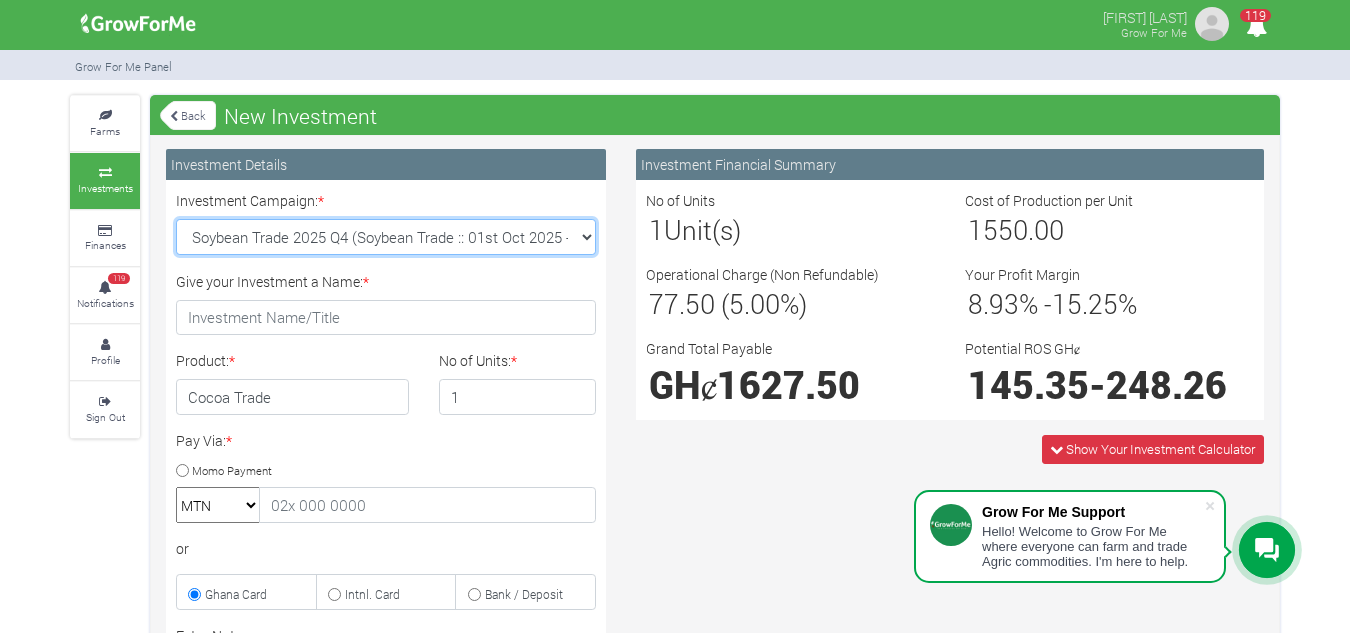 click on "Soybean Trade 2025 Q4 (Soybean Trade :: 01st Oct 2025 - 31st Mar 2026)
Maize Trade 2025 Q4 (Maize Trade :: 01st Oct 2025 - 31st Mar 2026)
Machinery Fund (10 Yrs) (Machinery :: 01st Jun 2025 - 01st Jun 2035)
Cashew Trade 2025 Q4 ( :: 01st Oct 2025 - 31st Mar 2026)" at bounding box center [386, 237] 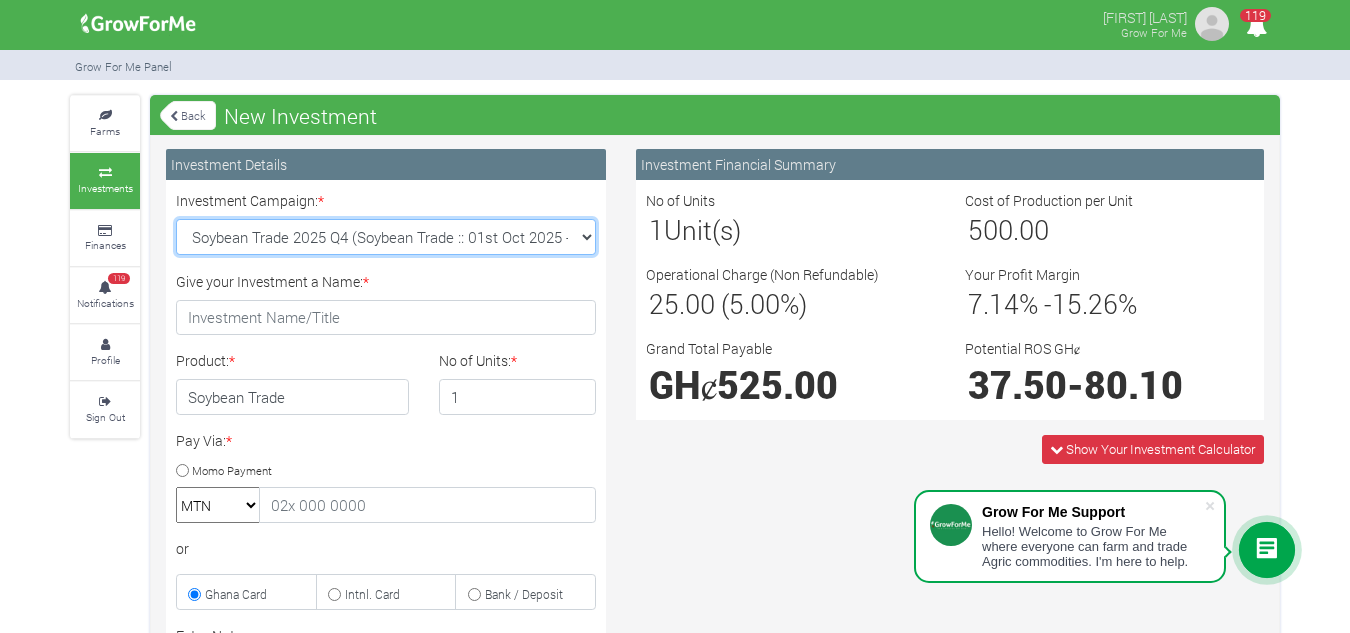 click on "Soybean Trade 2025 Q4 (Soybean Trade :: 01st Oct 2025 - 31st Mar 2026)
Maize Trade 2025 Q4 (Maize Trade :: 01st Oct 2025 - 31st Mar 2026)
Machinery Fund (10 Yrs) (Machinery :: 01st Jun 2025 - 01st Jun 2035)
Cashew Trade 2025 Q4 ( :: 01st Oct 2025 - 31st Mar 2026)" at bounding box center [386, 237] 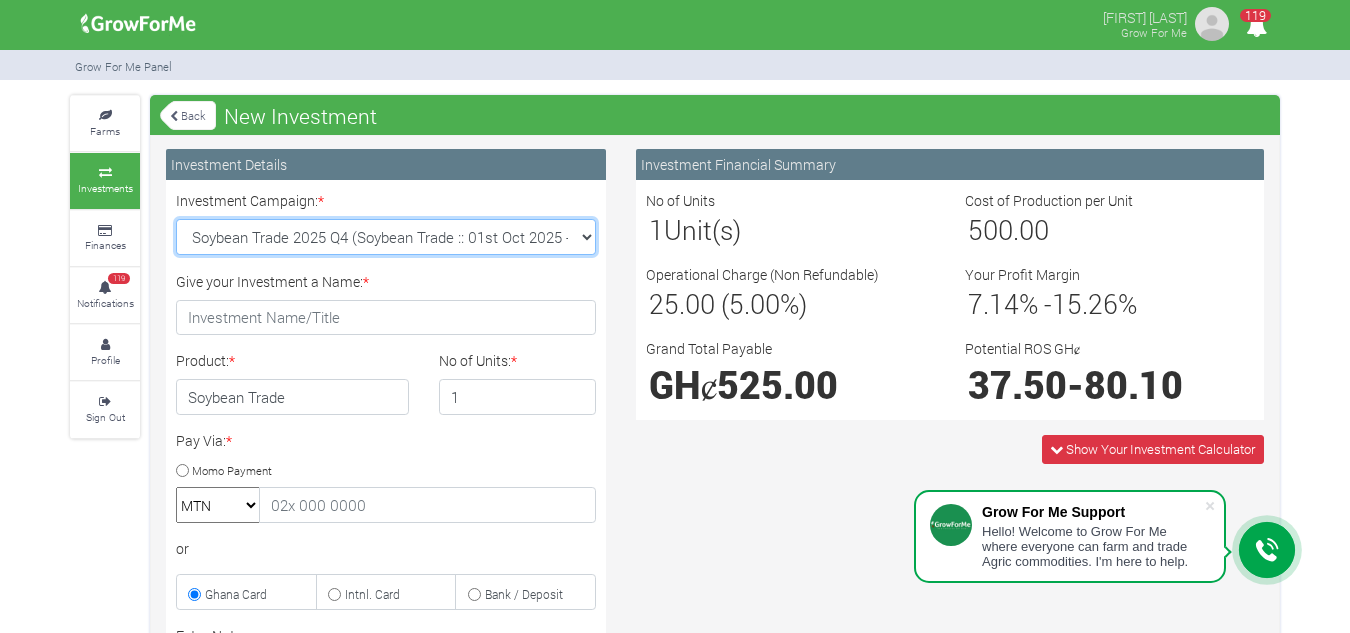 select on "47" 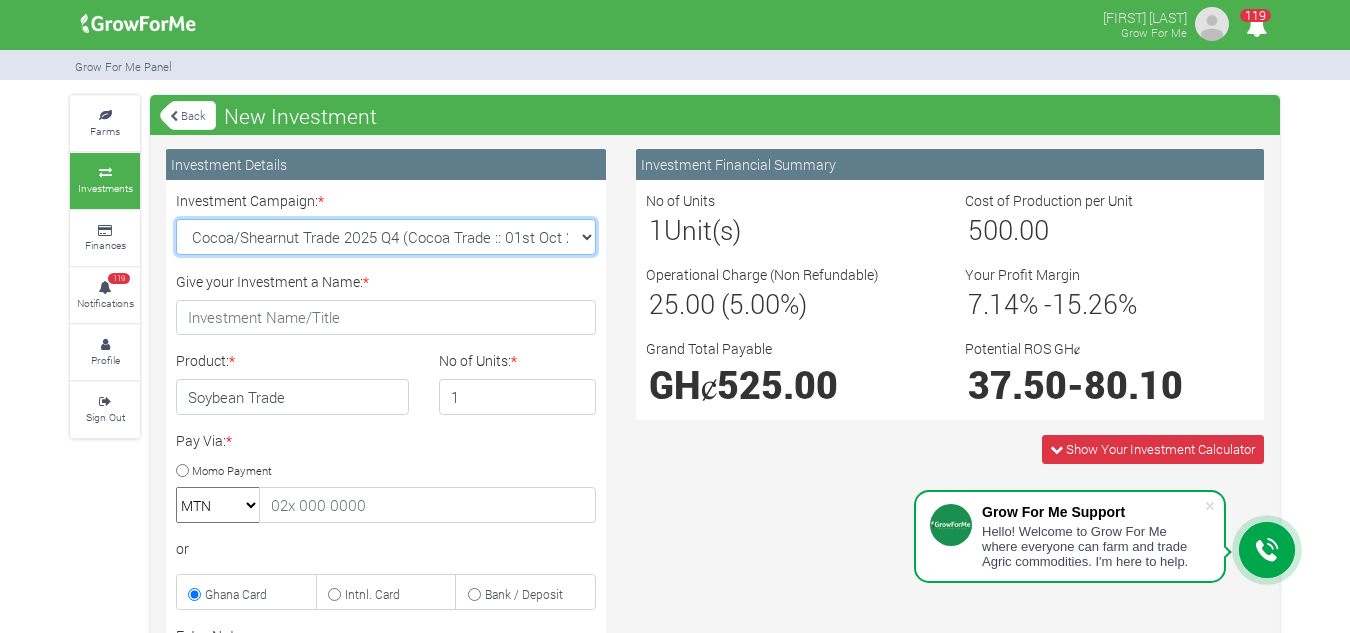 click on "Soybean Trade 2025 Q4 (Soybean Trade :: 01st Oct 2025 - 31st Mar 2026)
Maize Trade 2025 Q4 (Maize Trade :: 01st Oct 2025 - 31st Mar 2026)
Machinery Fund (10 Yrs) (Machinery :: 01st Jun 2025 - 01st Jun 2035)
Cashew Trade 2025 Q4 ( :: 01st Oct 2025 - 31st Mar 2026)" at bounding box center [386, 237] 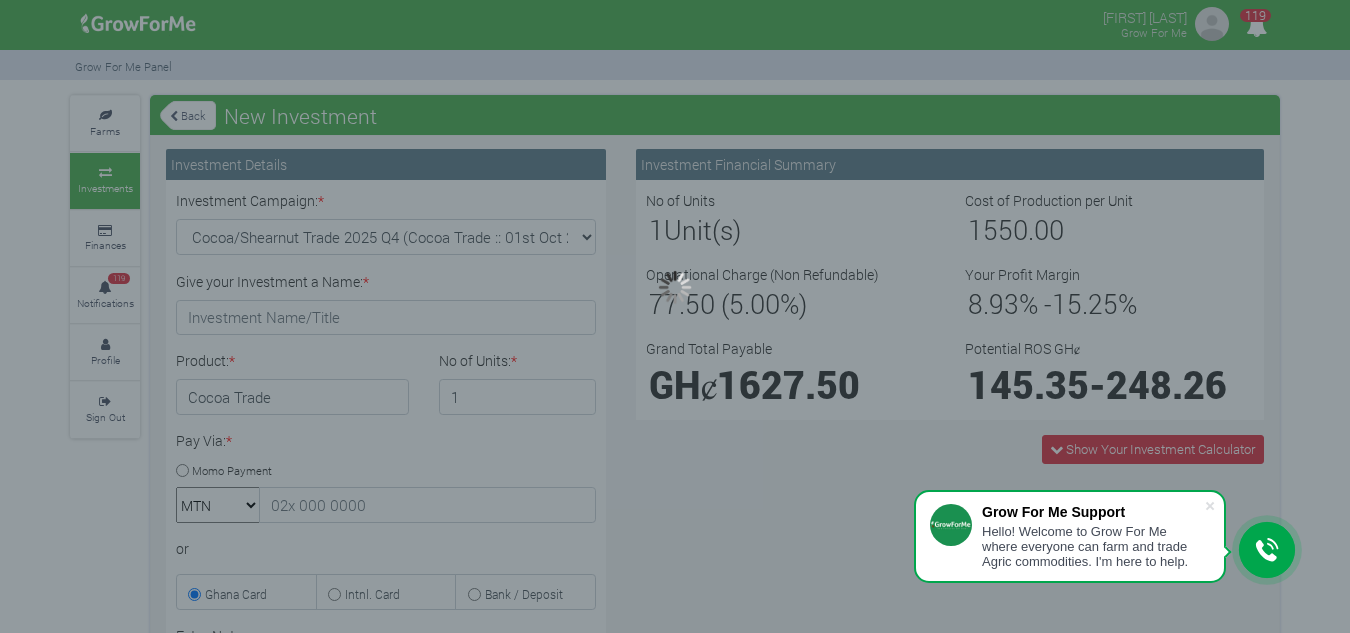 click at bounding box center (675, 316) 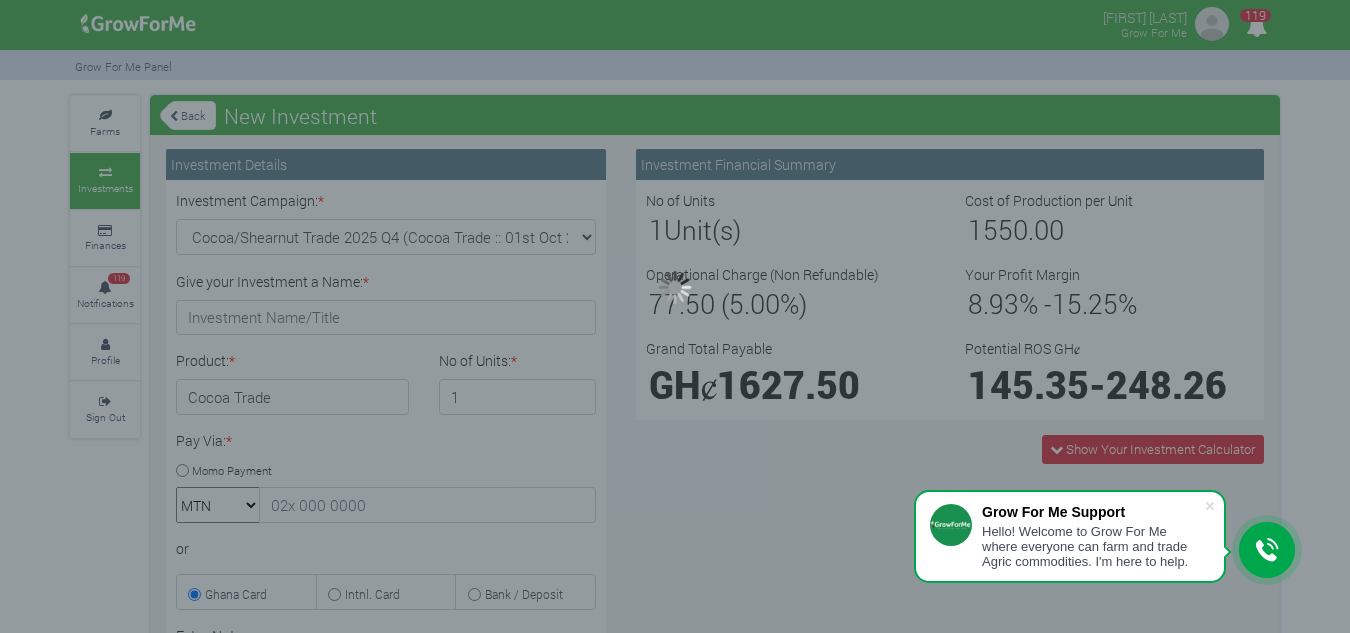 click at bounding box center [675, 316] 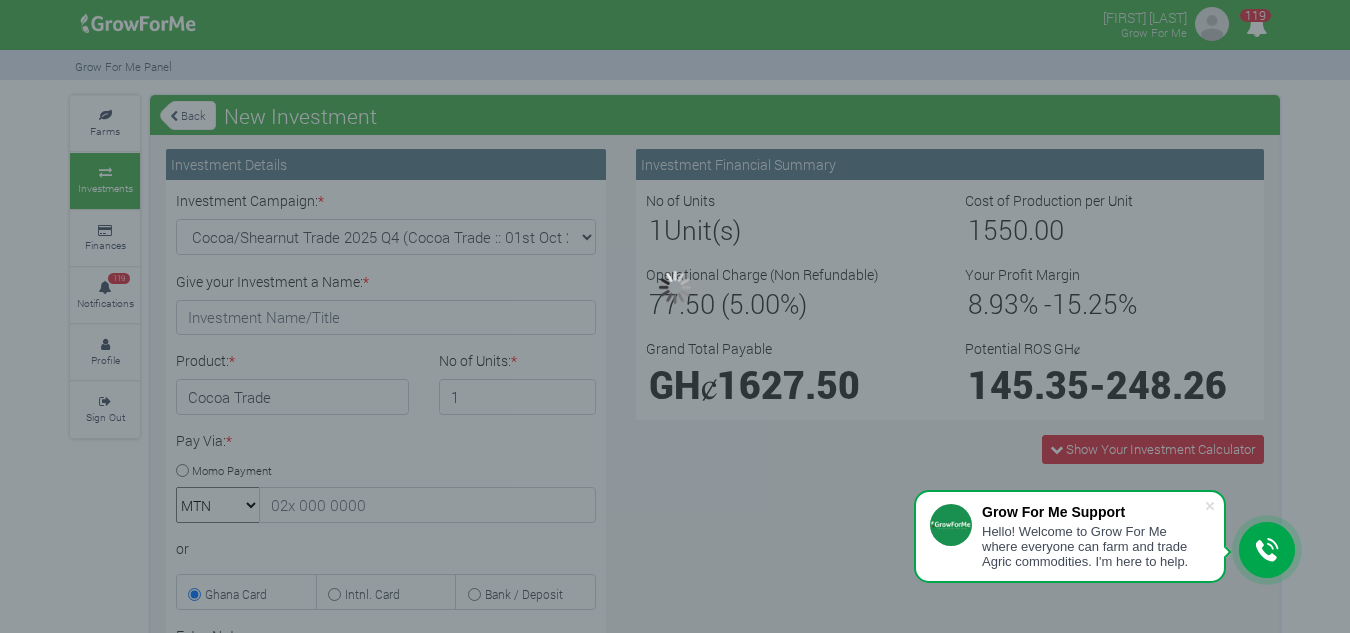 click at bounding box center [675, 316] 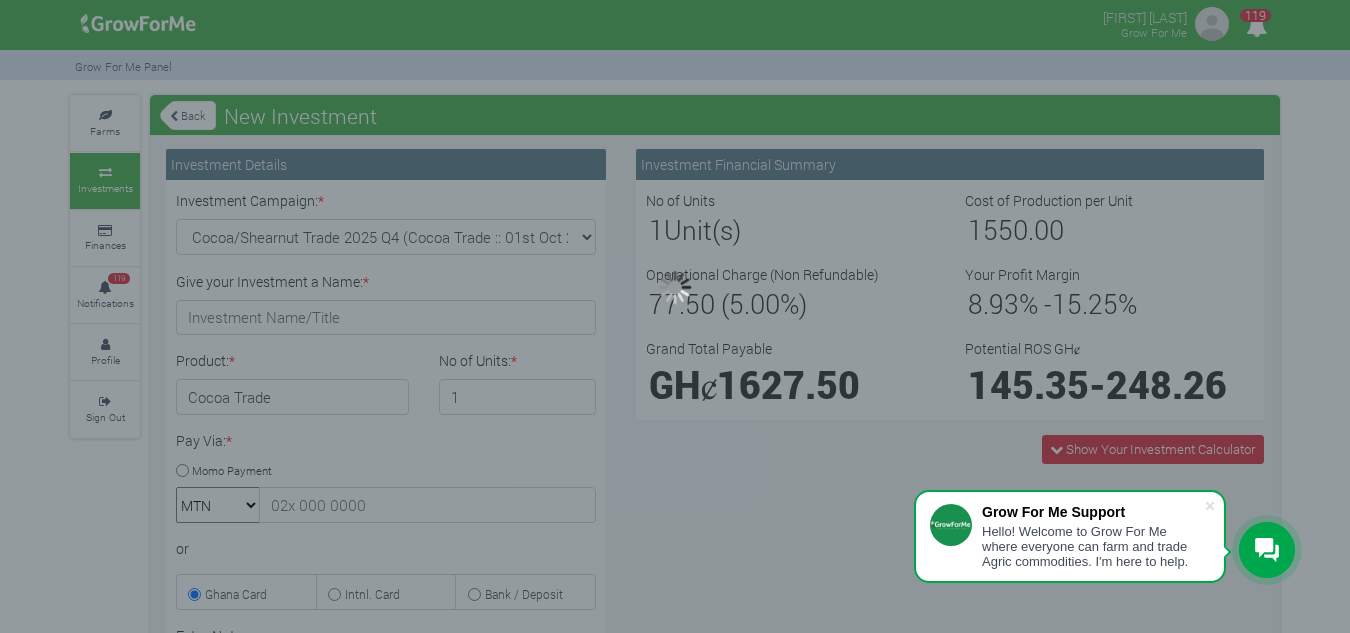click at bounding box center [675, 316] 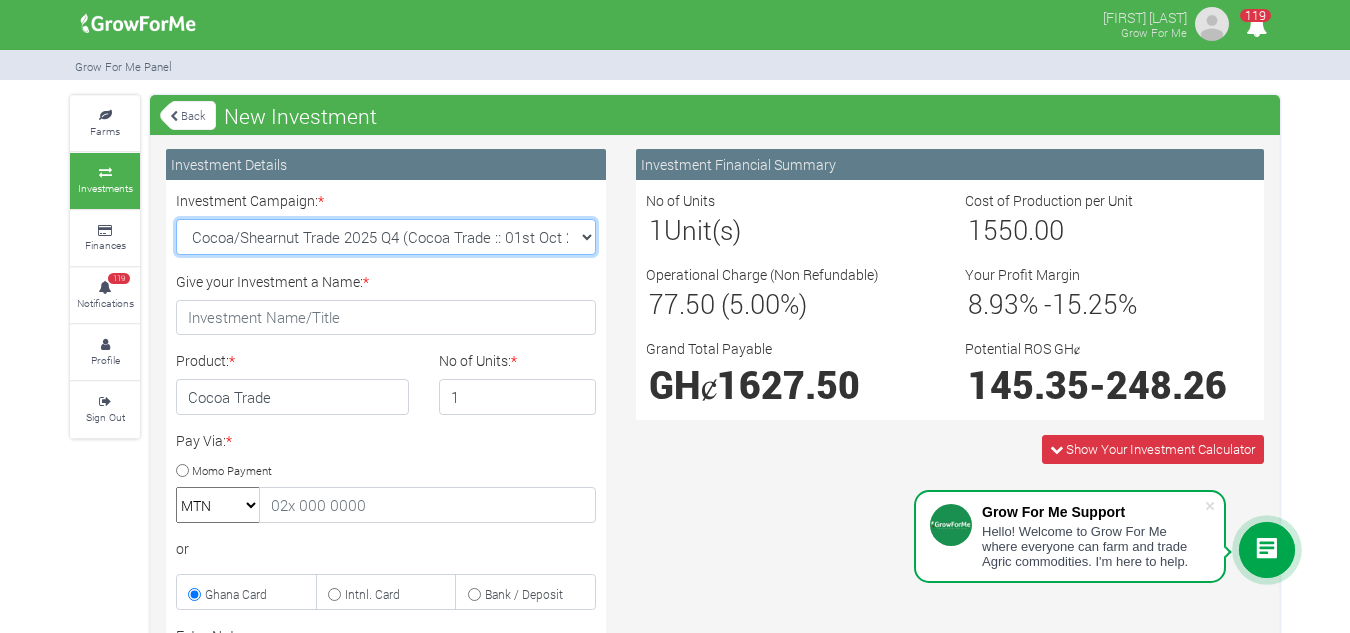 click on "Soybean Trade 2025 Q4 (Soybean Trade :: 01st Oct 2025 - 31st Mar 2026)
Maize Trade 2025 Q4 (Maize Trade :: 01st Oct 2025 - 31st Mar 2026)
Machinery Fund (10 Yrs) (Machinery :: 01st Jun 2025 - 01st Jun 2035)
Cashew Trade 2025 Q4 ( :: 01st Oct 2025 - 31st Mar 2026)" at bounding box center [386, 237] 